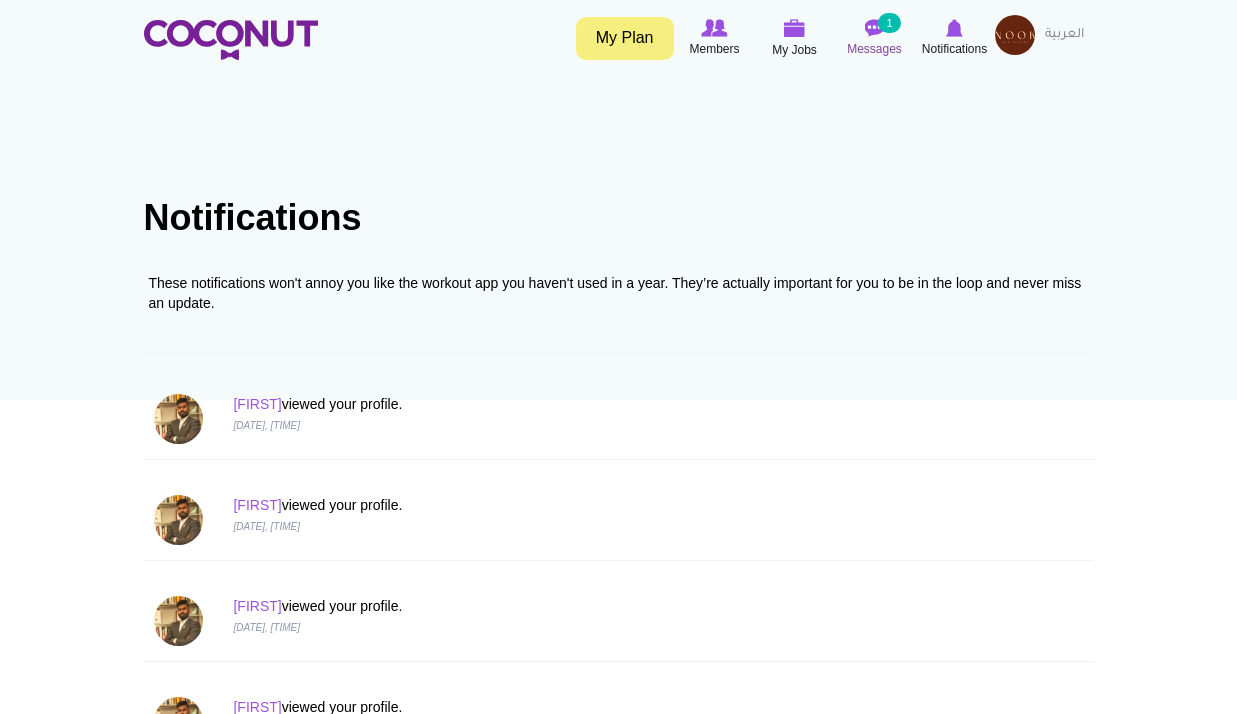 scroll, scrollTop: 0, scrollLeft: 0, axis: both 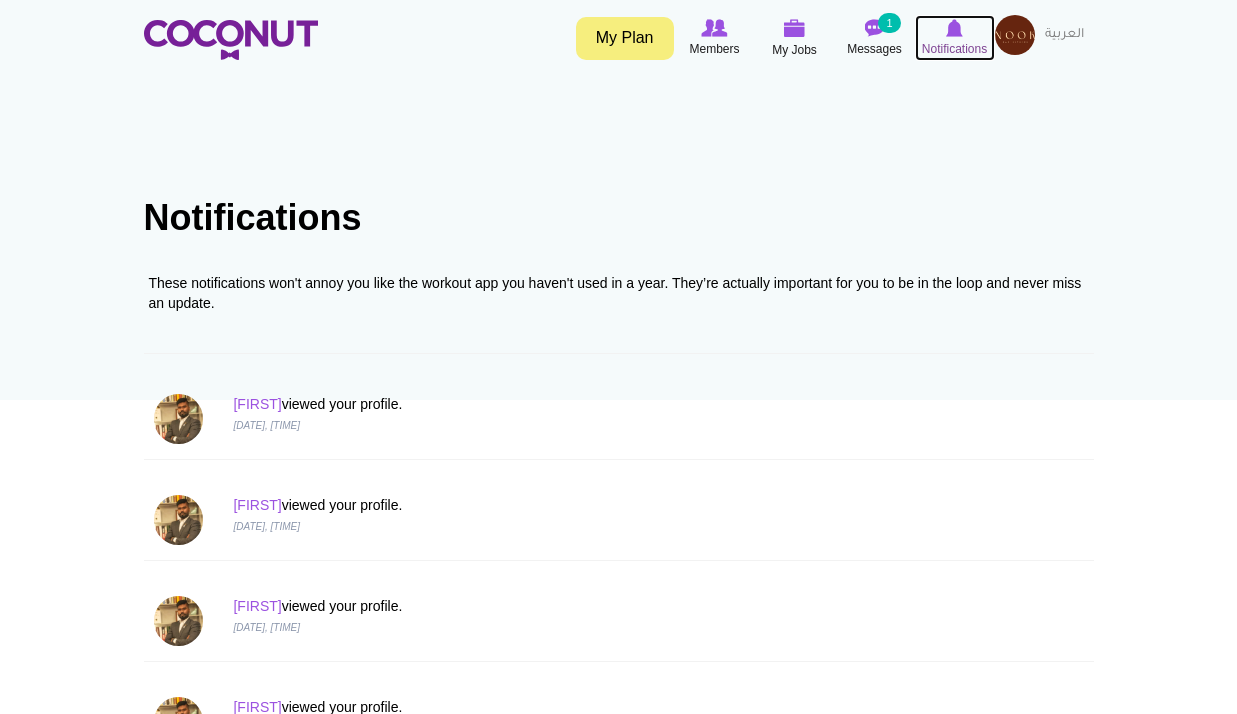 click at bounding box center [954, 28] 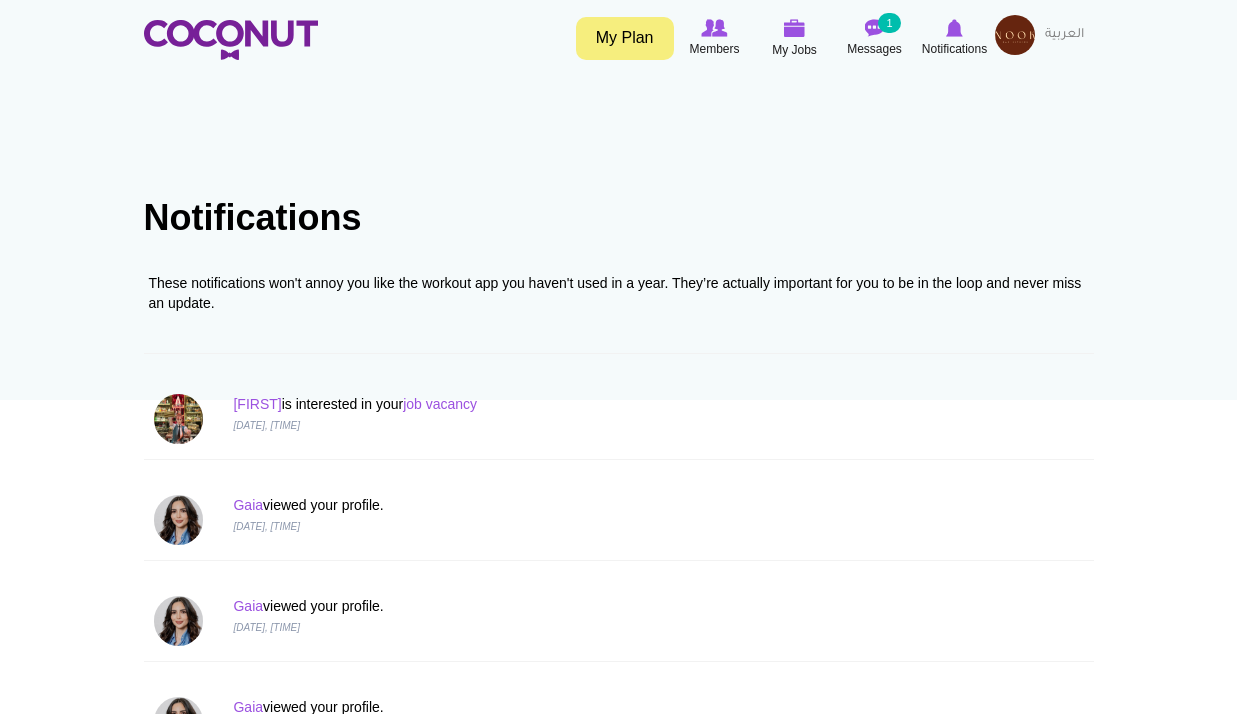 scroll, scrollTop: 0, scrollLeft: 0, axis: both 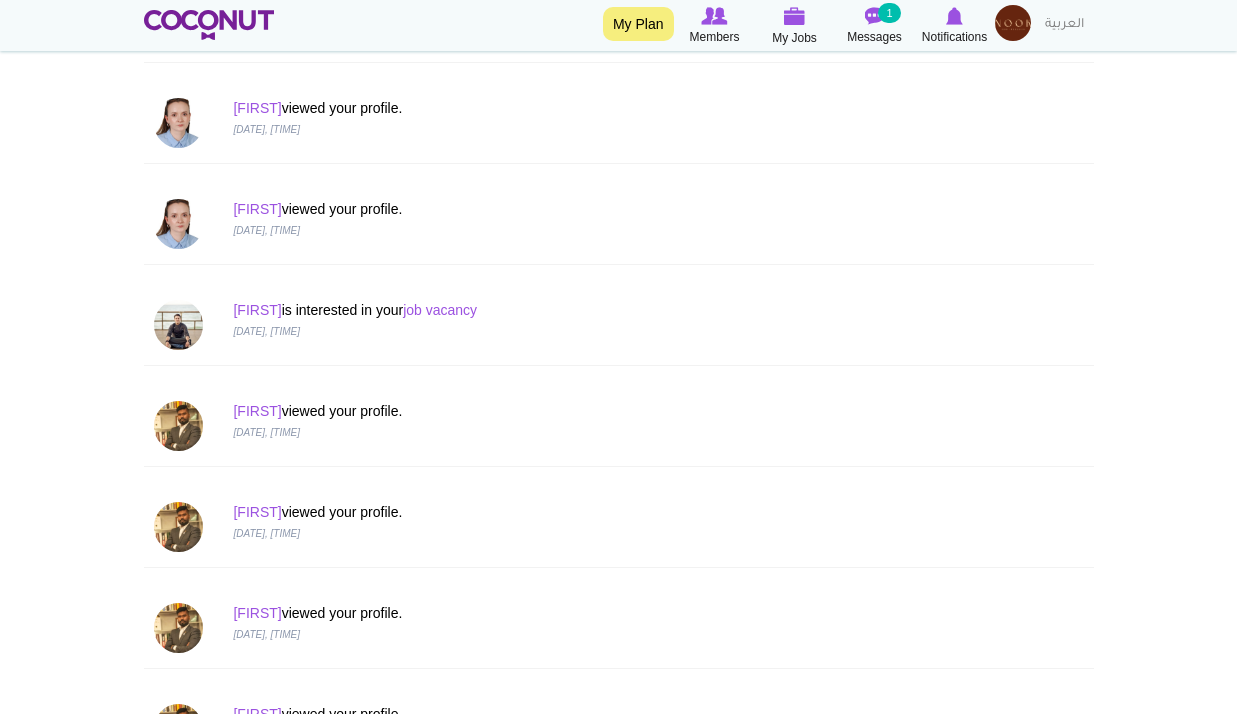 click on "Antonis   is interested in your  job vacancy" at bounding box center [538, 310] 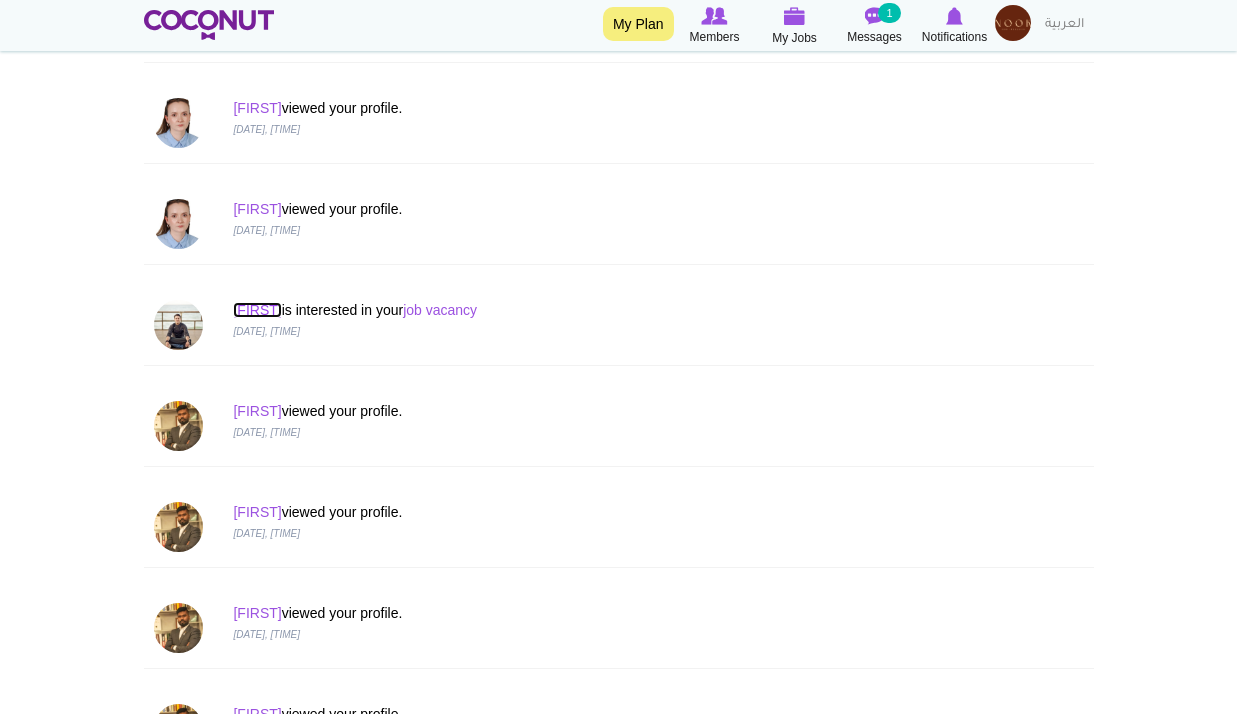 click on "Antonis" at bounding box center (257, 310) 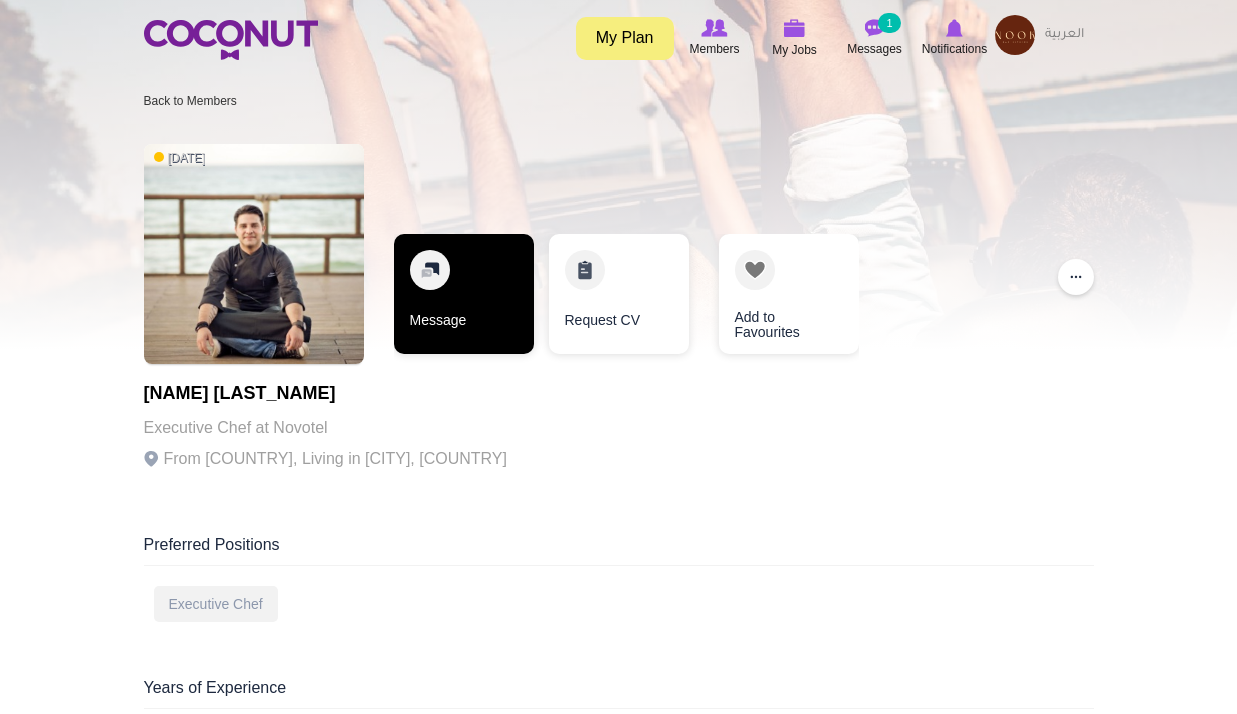 scroll, scrollTop: 0, scrollLeft: 0, axis: both 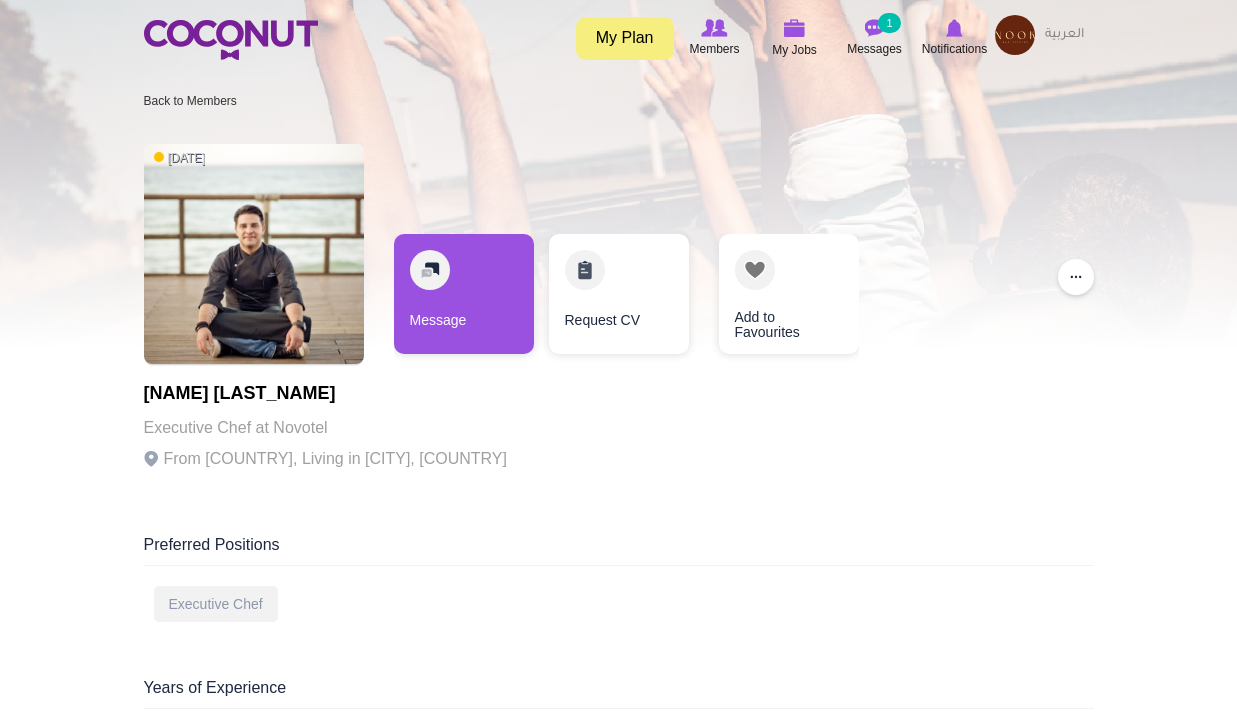 click on "Antonis Pechlivanakis" at bounding box center (325, 394) 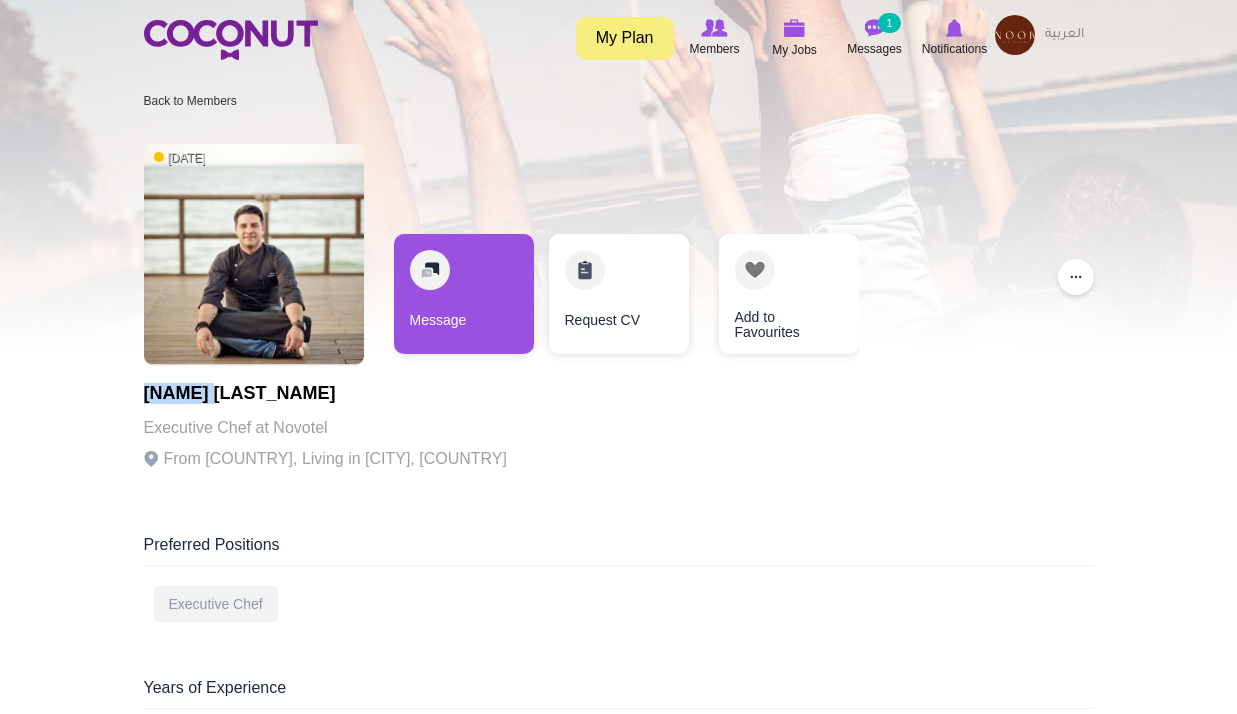 click on "Antonis Pechlivanakis" at bounding box center [325, 394] 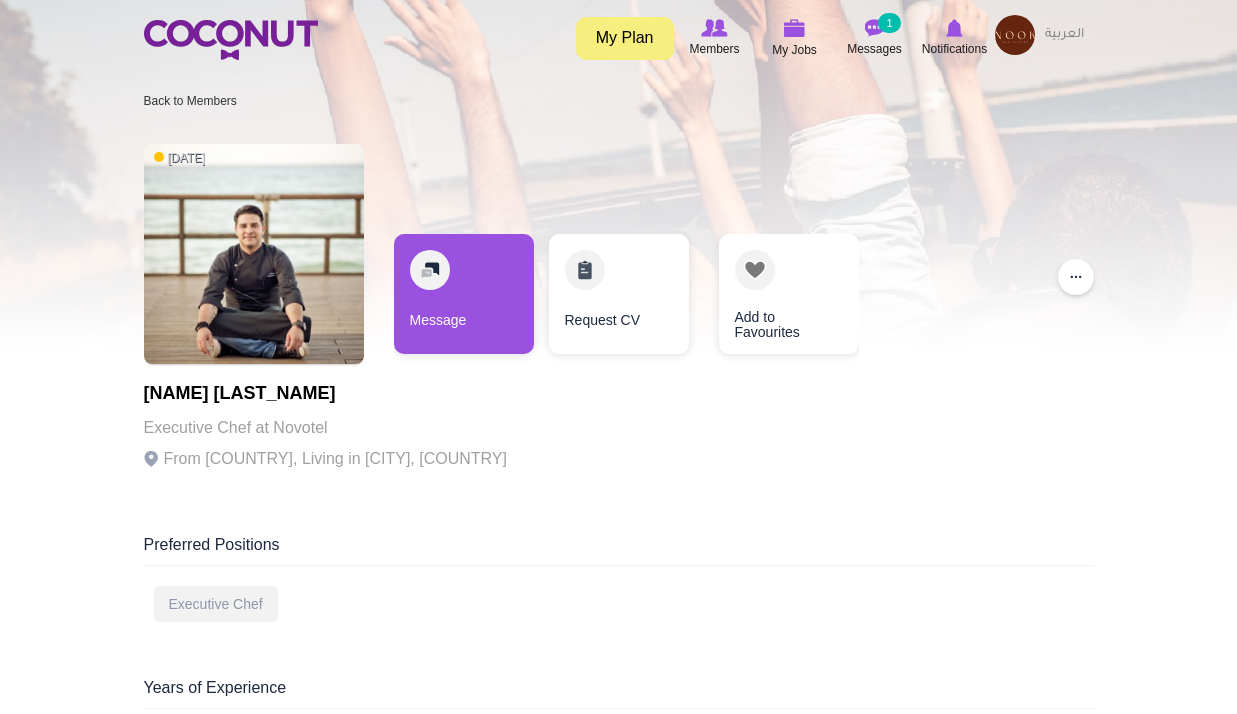 drag, startPoint x: 145, startPoint y: 396, endPoint x: 411, endPoint y: 387, distance: 266.15222 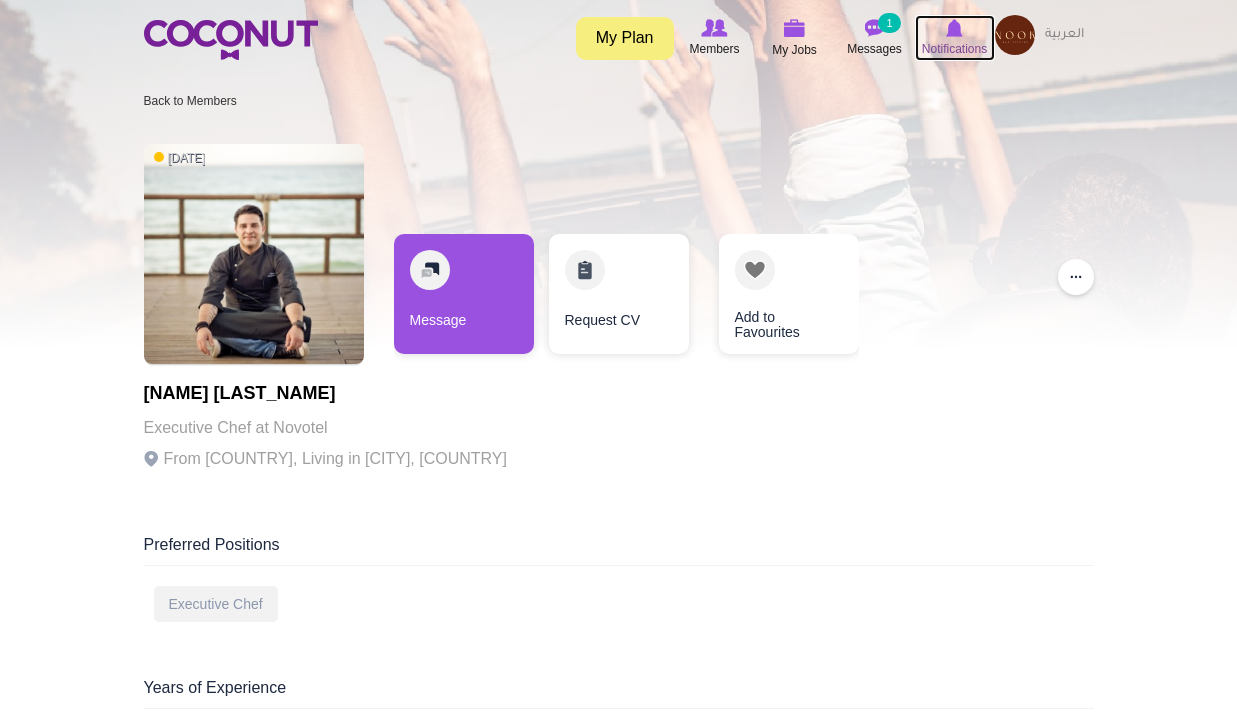 click on "Notifications" at bounding box center (954, 49) 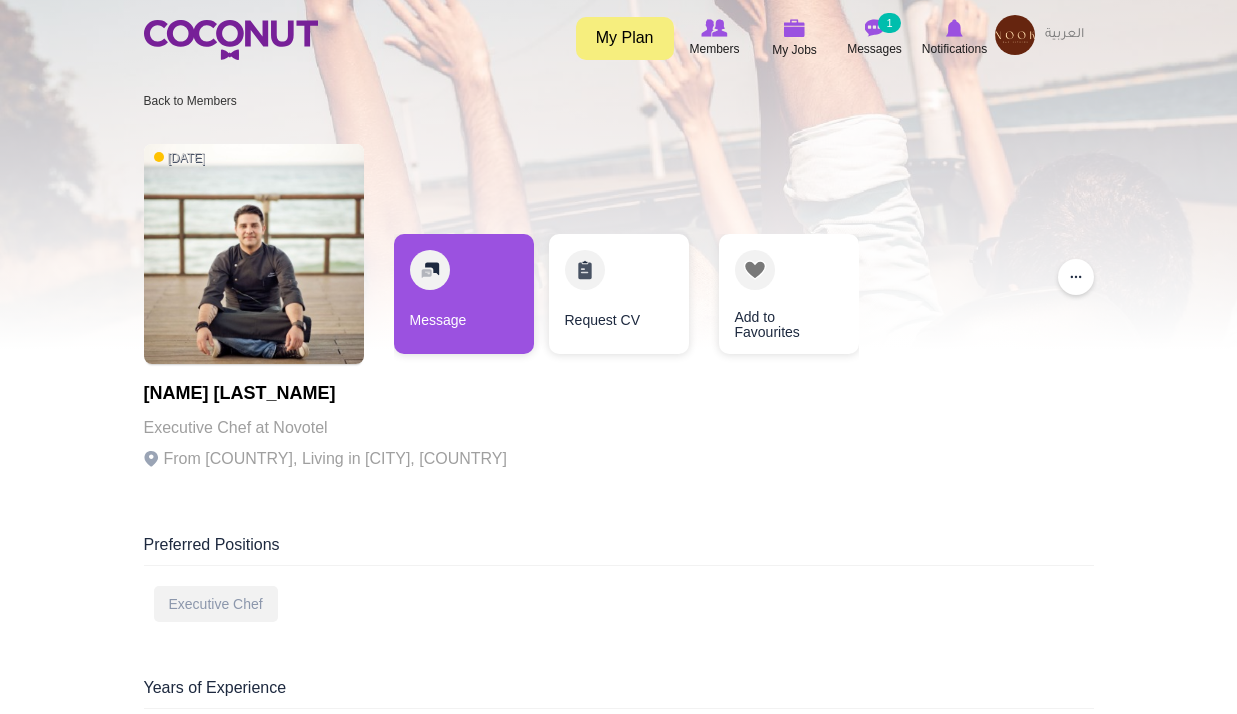 click at bounding box center [1015, 35] 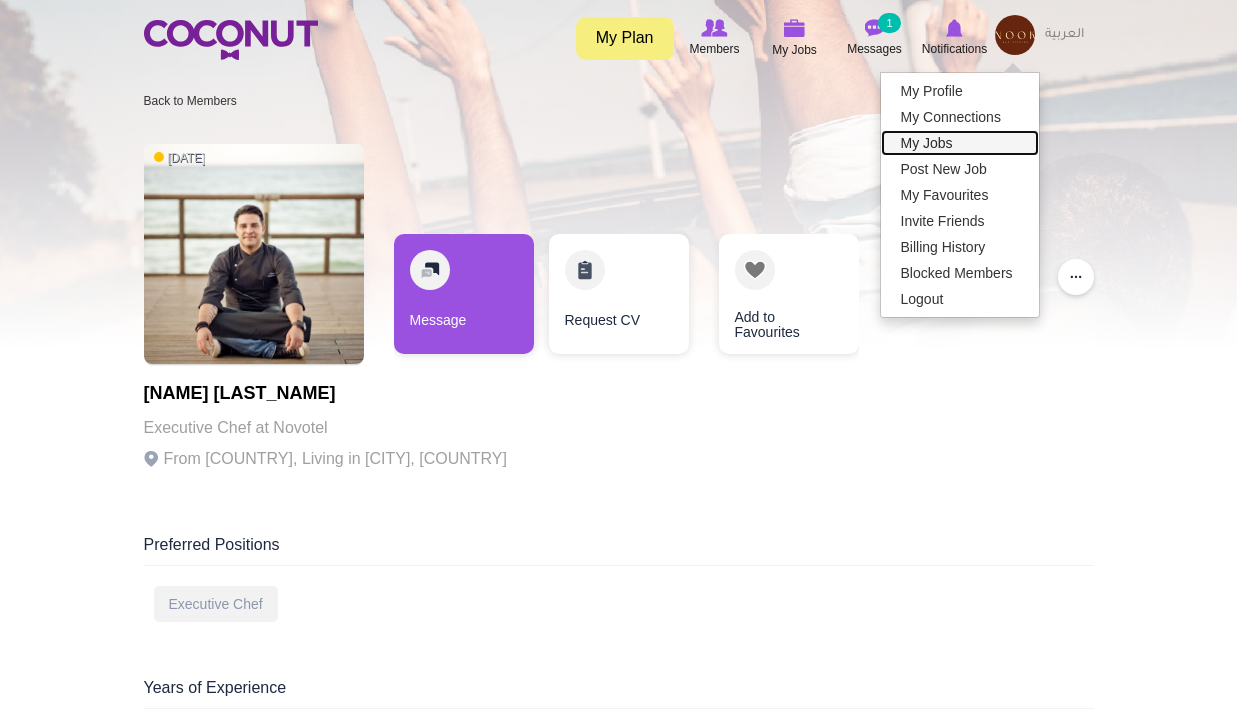 click on "My Jobs" at bounding box center (960, 143) 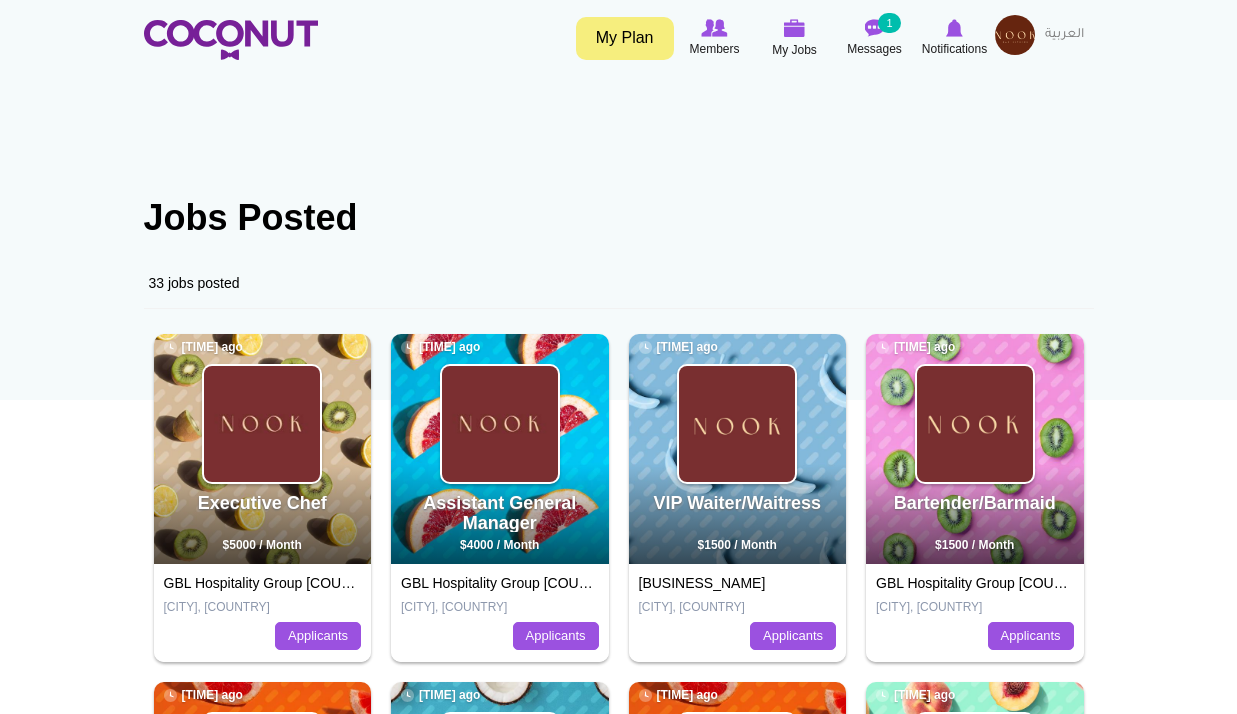 scroll, scrollTop: 0, scrollLeft: 0, axis: both 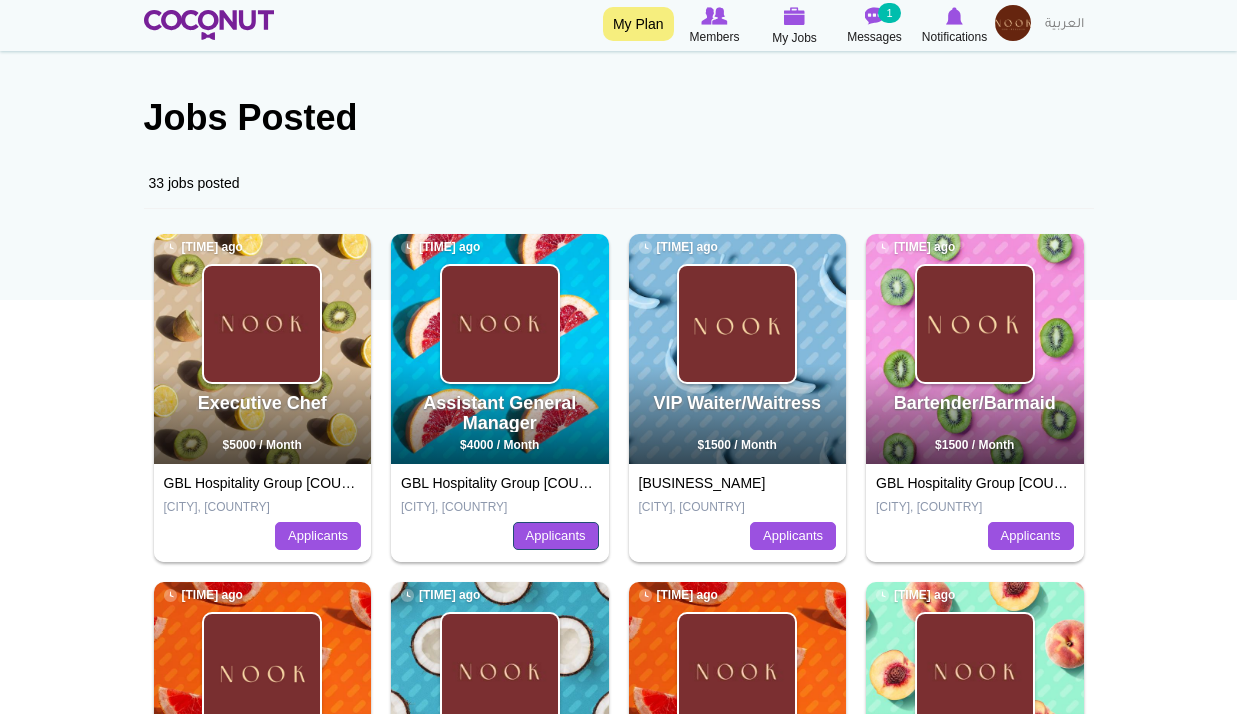 click on "Applicants" at bounding box center [556, 536] 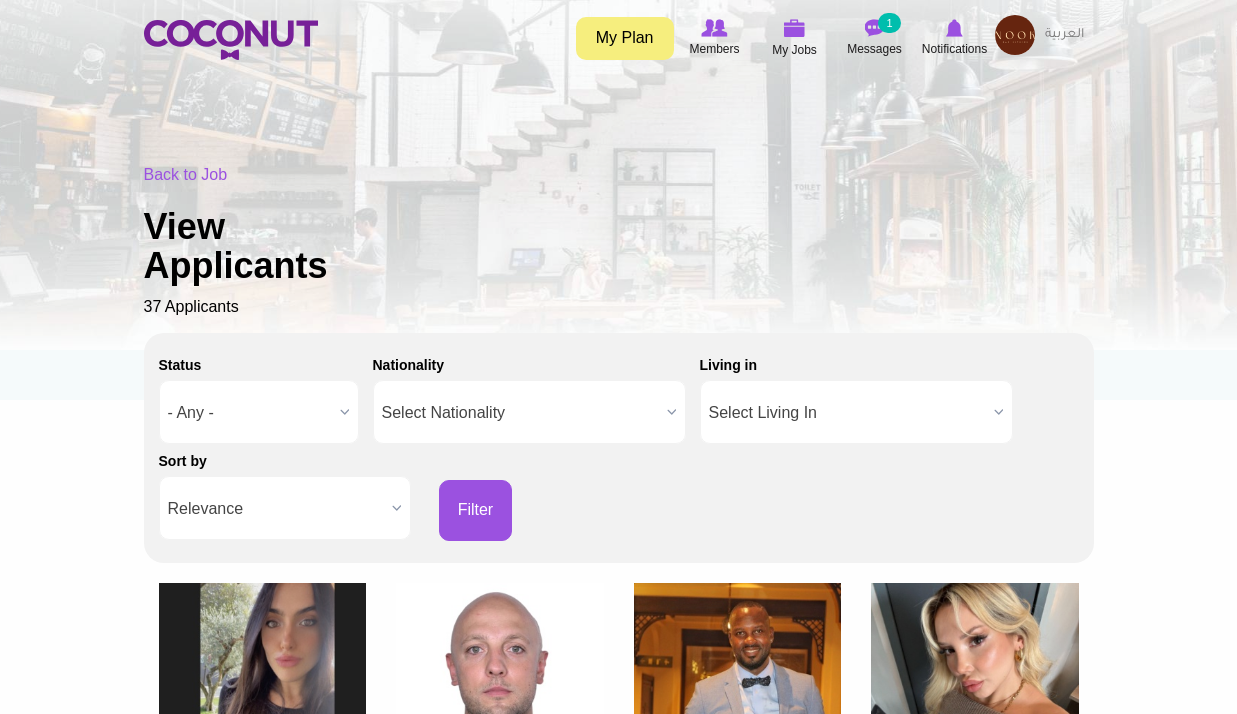scroll, scrollTop: 0, scrollLeft: 0, axis: both 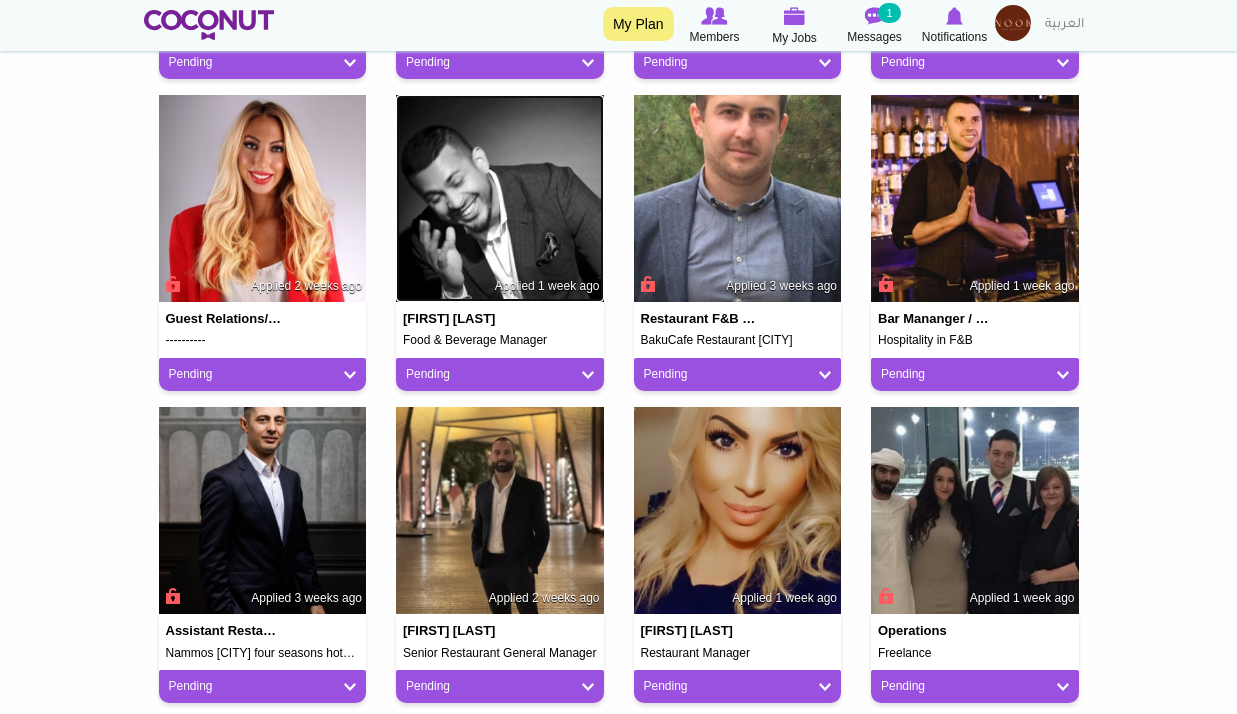 click at bounding box center (500, 199) 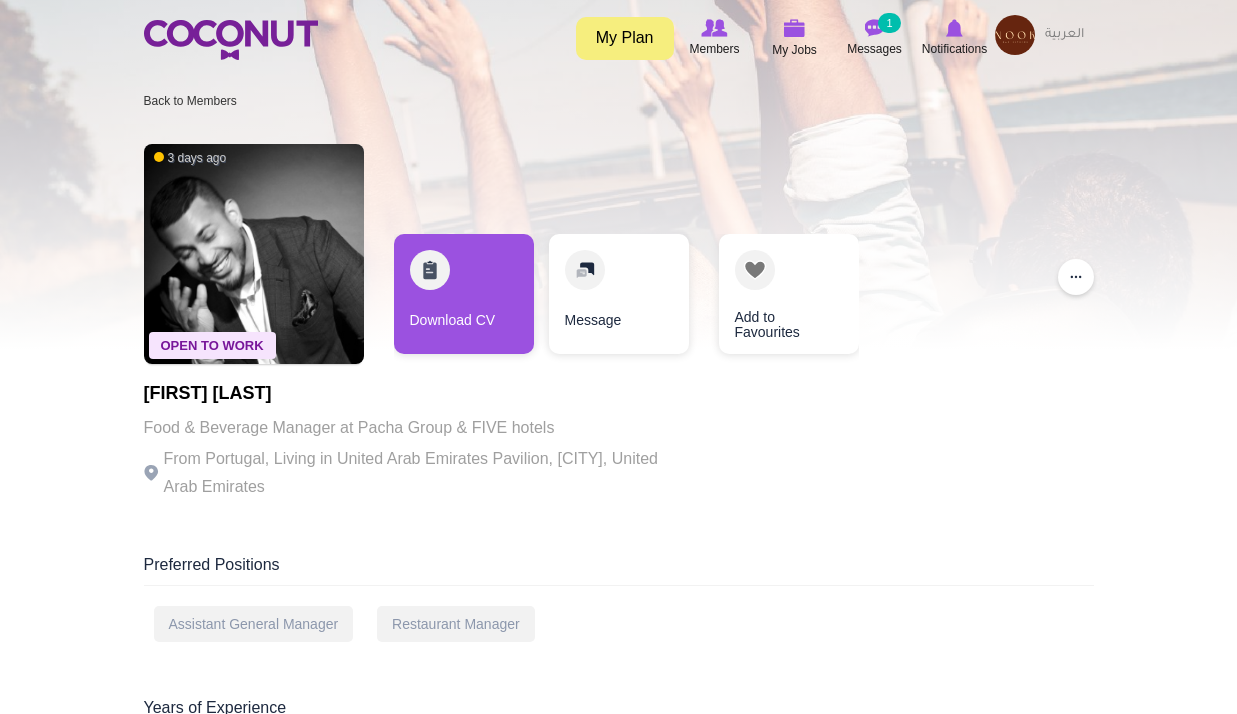 scroll, scrollTop: 0, scrollLeft: 0, axis: both 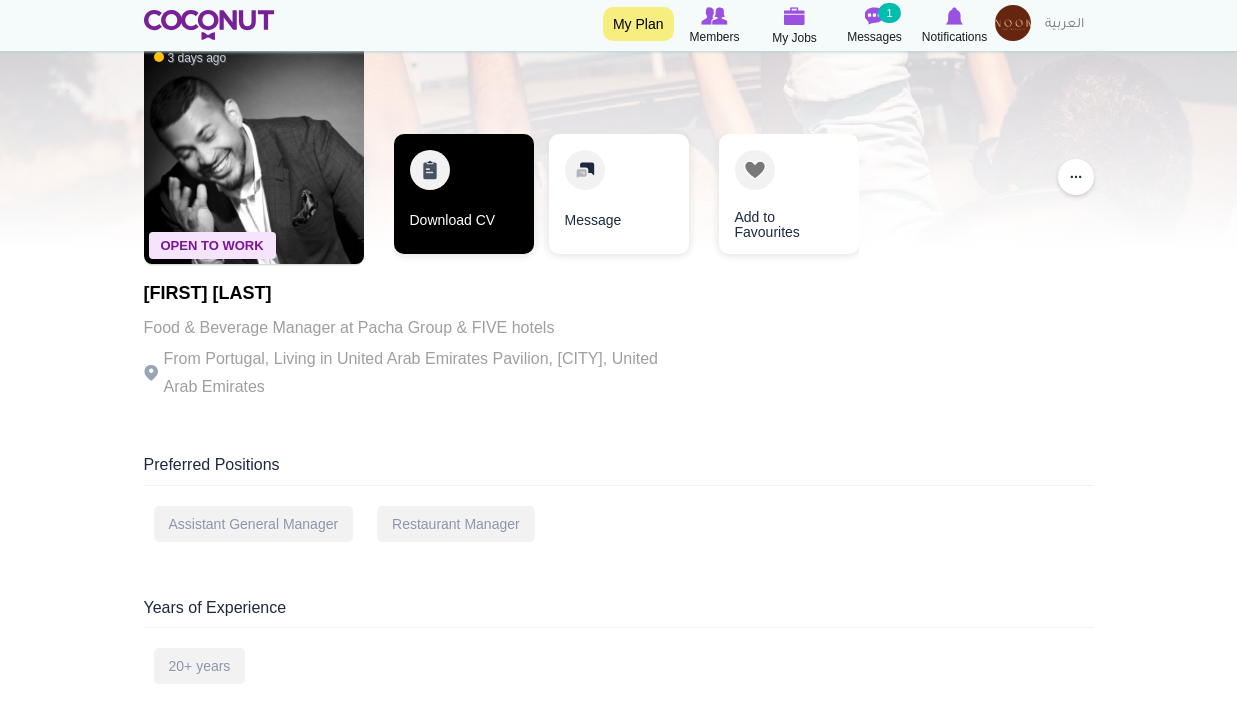 click on "Download CV" at bounding box center [464, 194] 